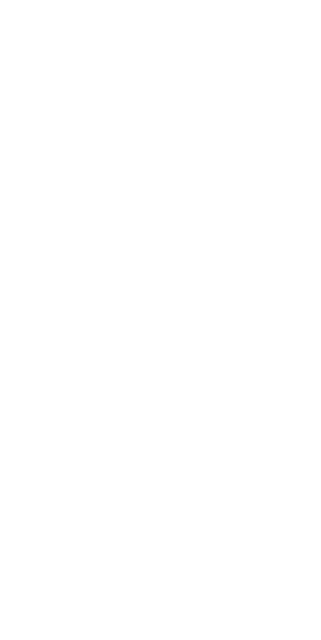 scroll, scrollTop: 0, scrollLeft: 0, axis: both 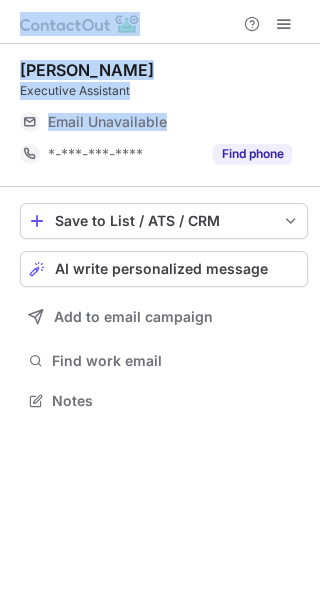 drag, startPoint x: 247, startPoint y: 121, endPoint x: 314, endPoint y: -10, distance: 147.13939 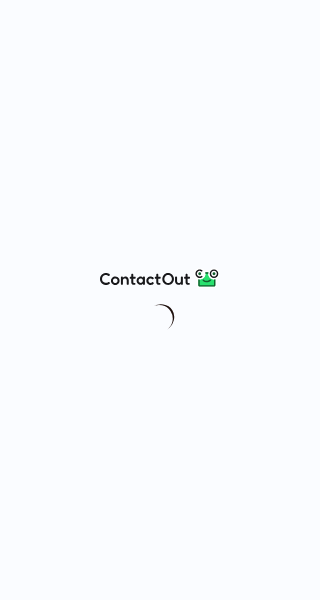 scroll, scrollTop: 0, scrollLeft: 0, axis: both 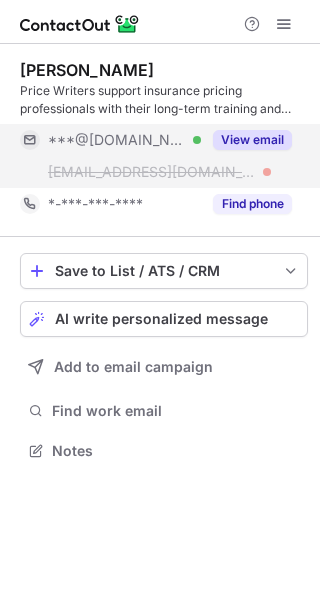 click on "View email" at bounding box center [252, 140] 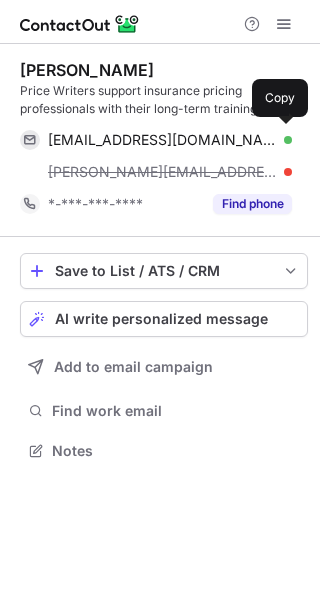 click on "aarm67@hotmail.com Verified" at bounding box center [170, 140] 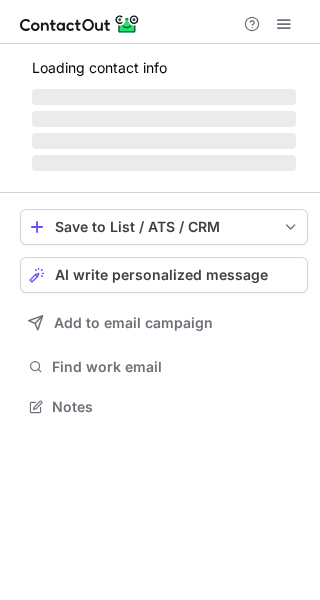 scroll, scrollTop: 0, scrollLeft: 0, axis: both 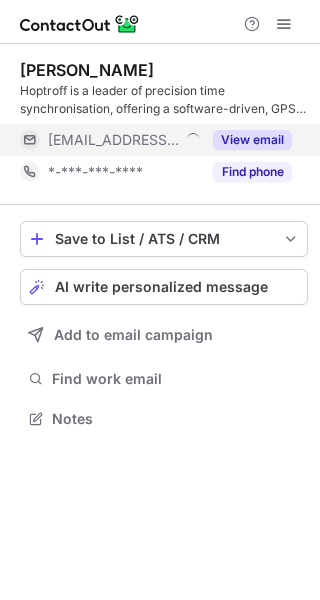 click on "View email" at bounding box center [252, 140] 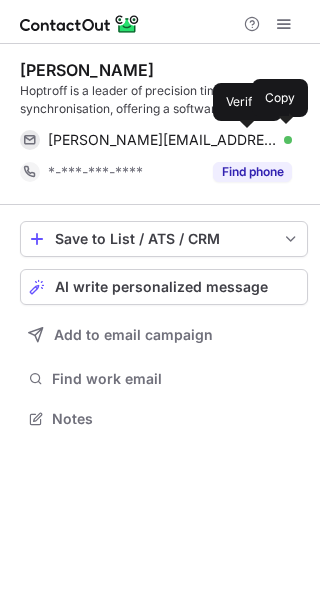click at bounding box center [288, 140] 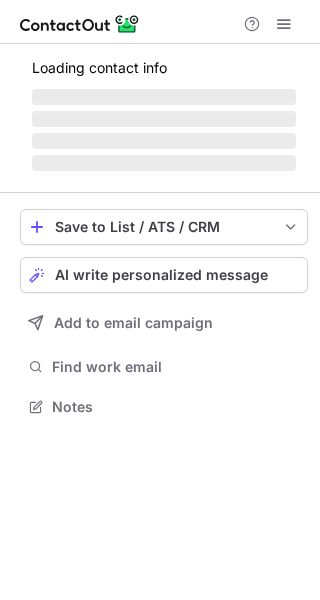 scroll, scrollTop: 0, scrollLeft: 0, axis: both 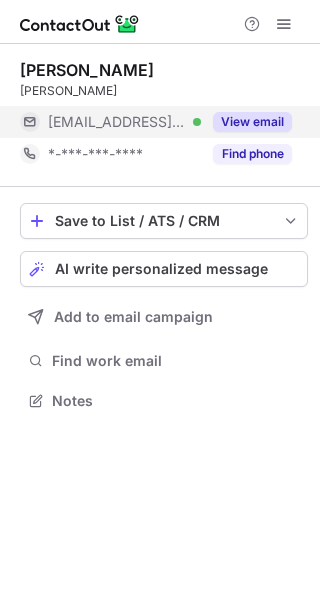click on "View email" at bounding box center [252, 122] 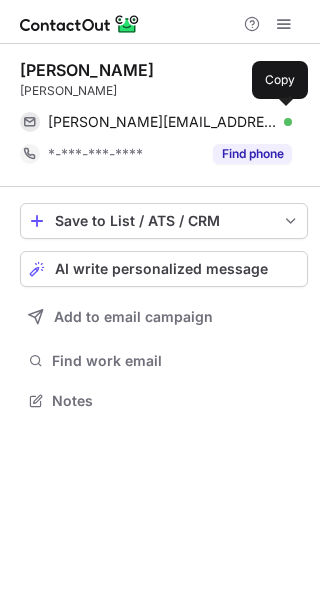 click on "samantha@charlesdavidcasson.co.uk" at bounding box center (162, 122) 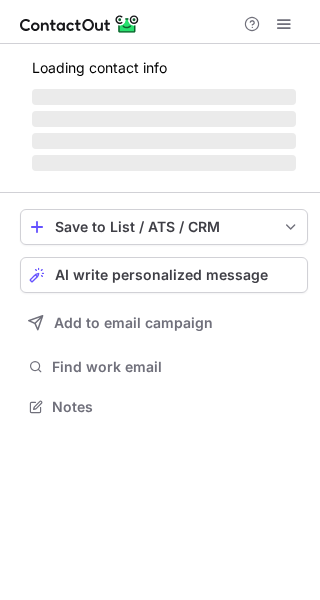scroll, scrollTop: 0, scrollLeft: 0, axis: both 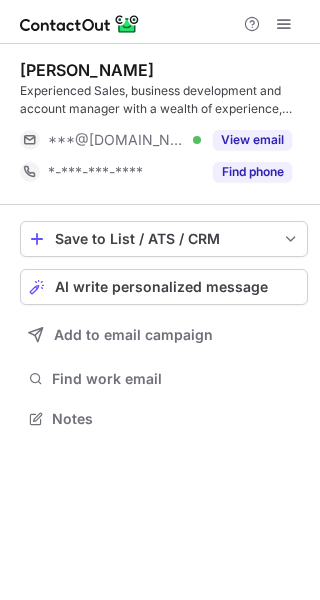 click on "View email" at bounding box center [246, 140] 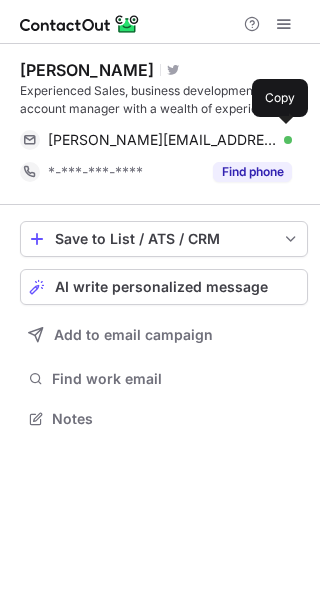 click on "lee.johnston@hotmail.co.uk Verified Copy" at bounding box center (156, 140) 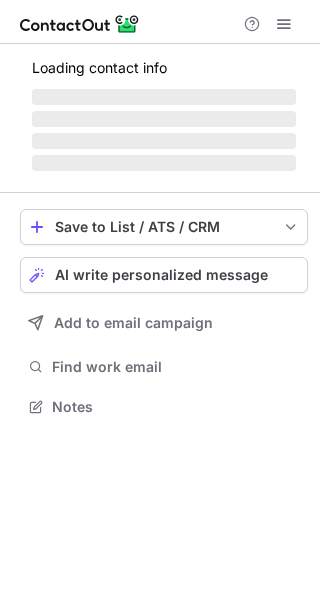 scroll, scrollTop: 0, scrollLeft: 0, axis: both 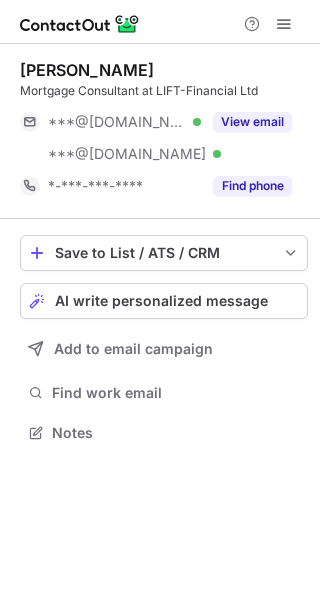 click on "View email" at bounding box center (252, 122) 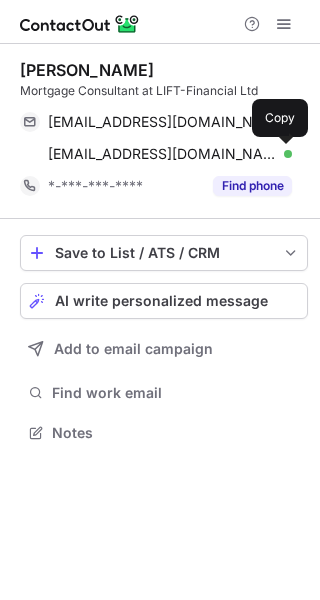 click at bounding box center [282, 154] 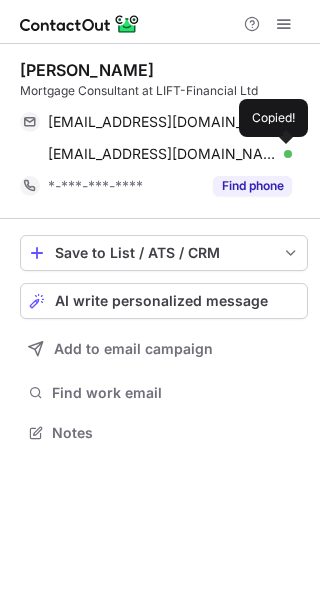 click at bounding box center [282, 154] 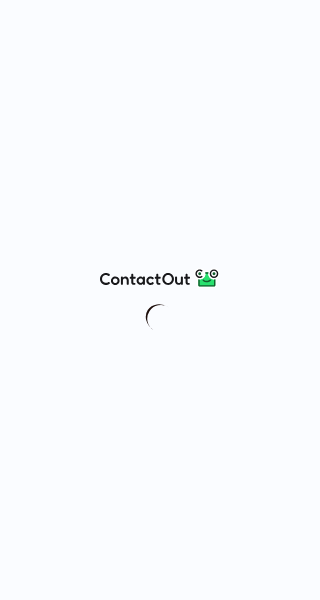 scroll, scrollTop: 0, scrollLeft: 0, axis: both 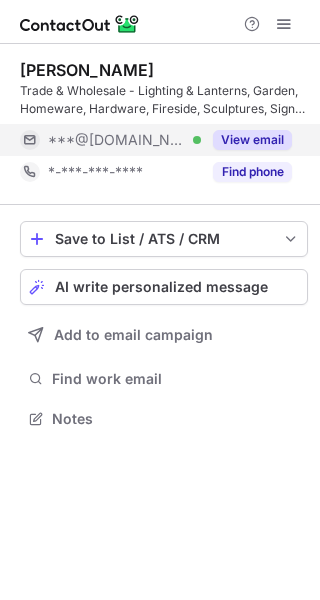 click on "View email" at bounding box center [246, 140] 